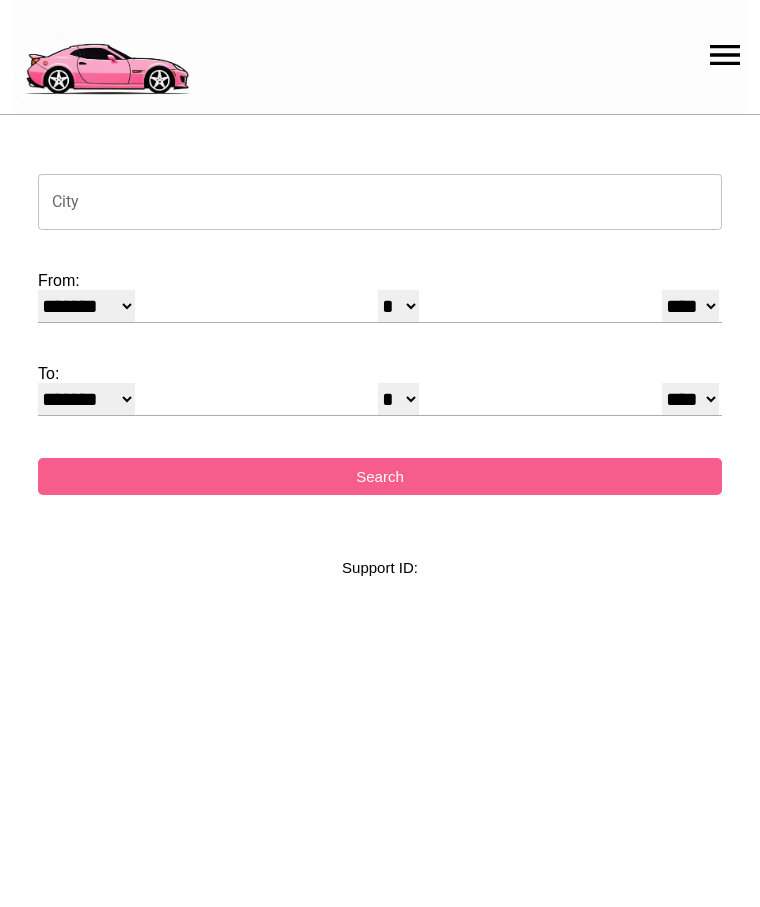 select on "*" 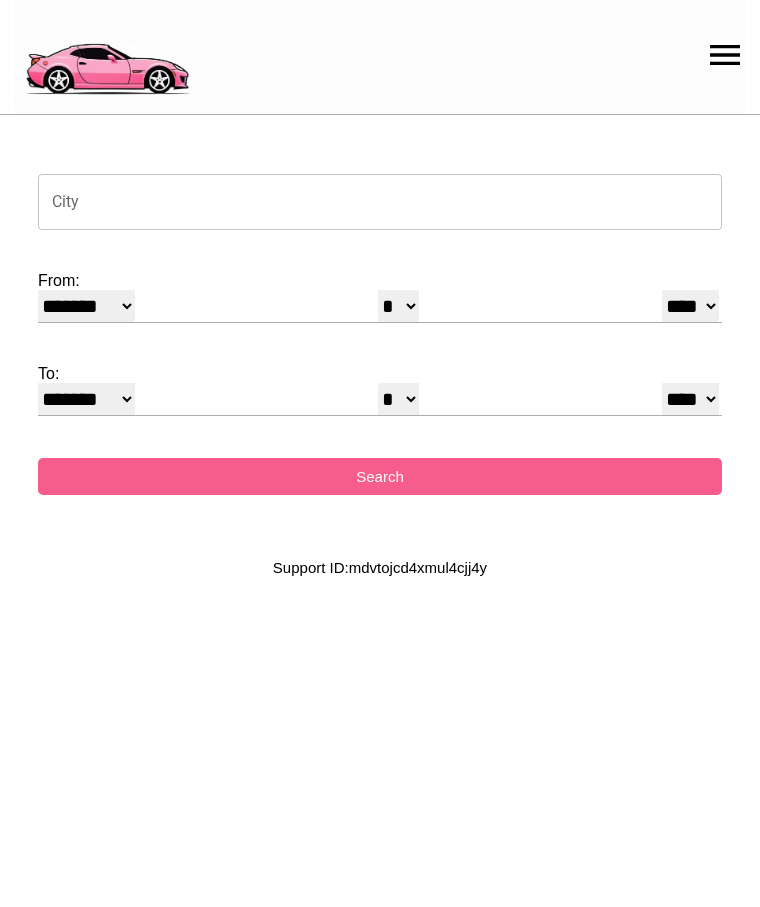 scroll, scrollTop: 0, scrollLeft: 0, axis: both 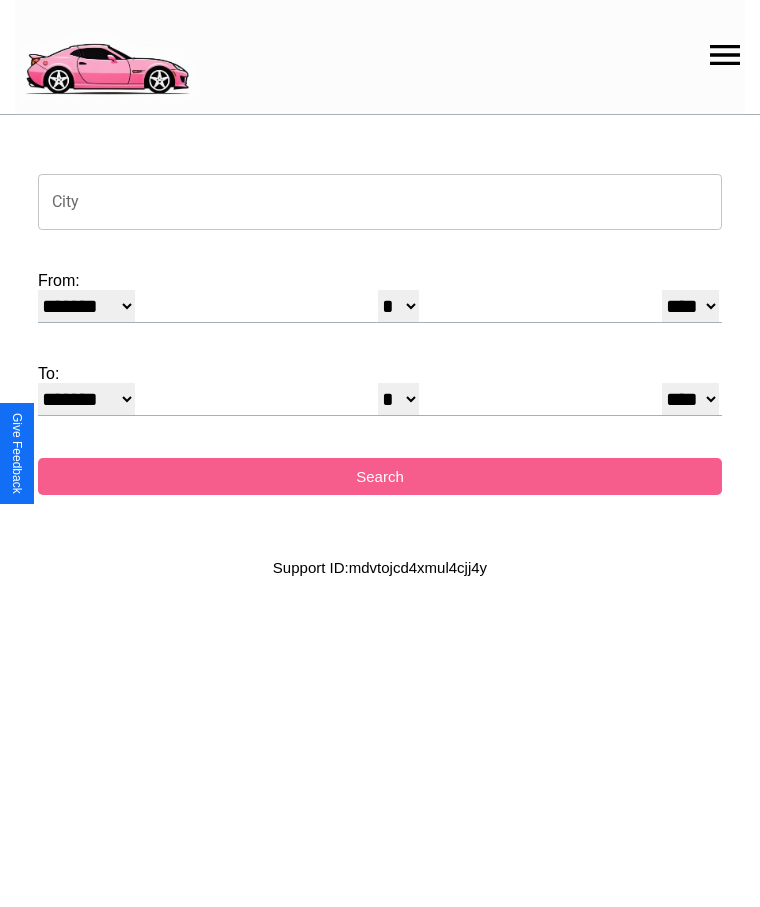 click 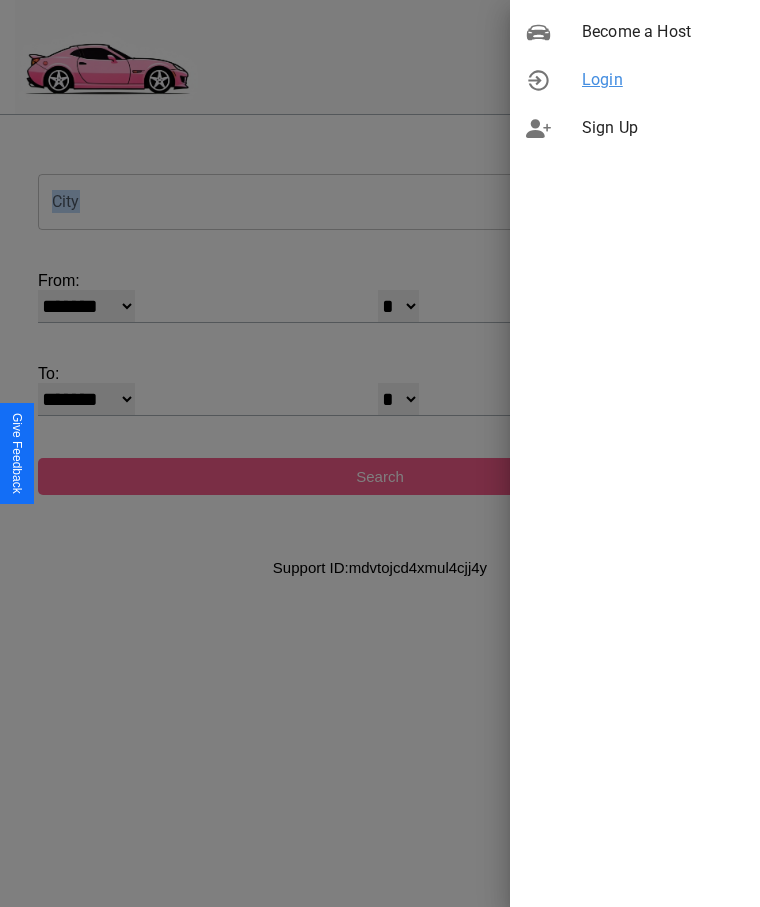 click on "Login" at bounding box center (663, 80) 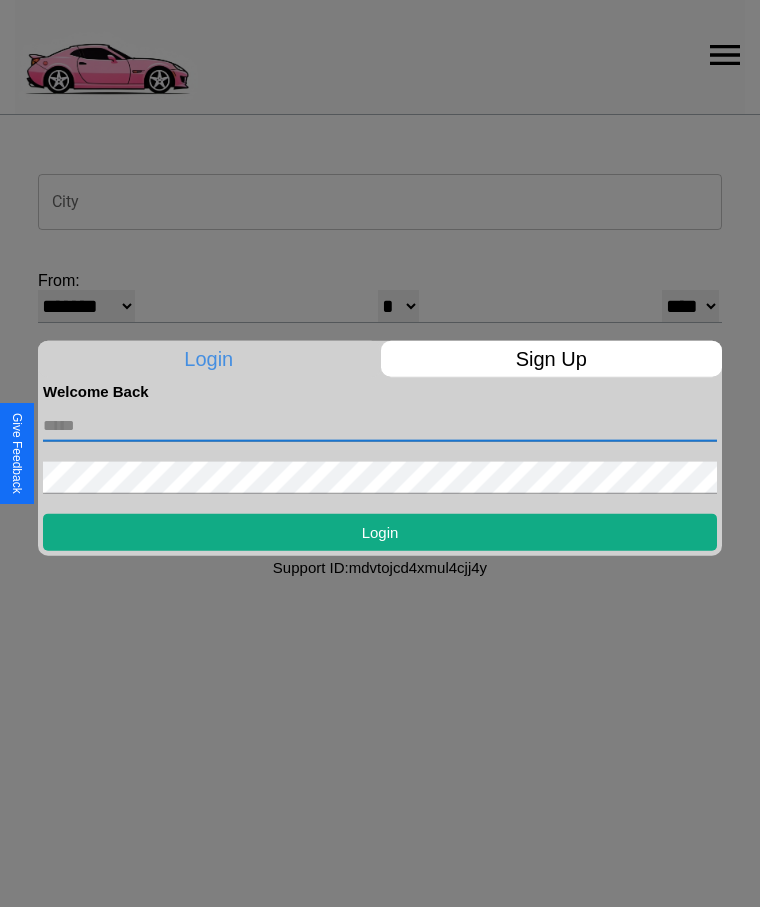 click at bounding box center [380, 425] 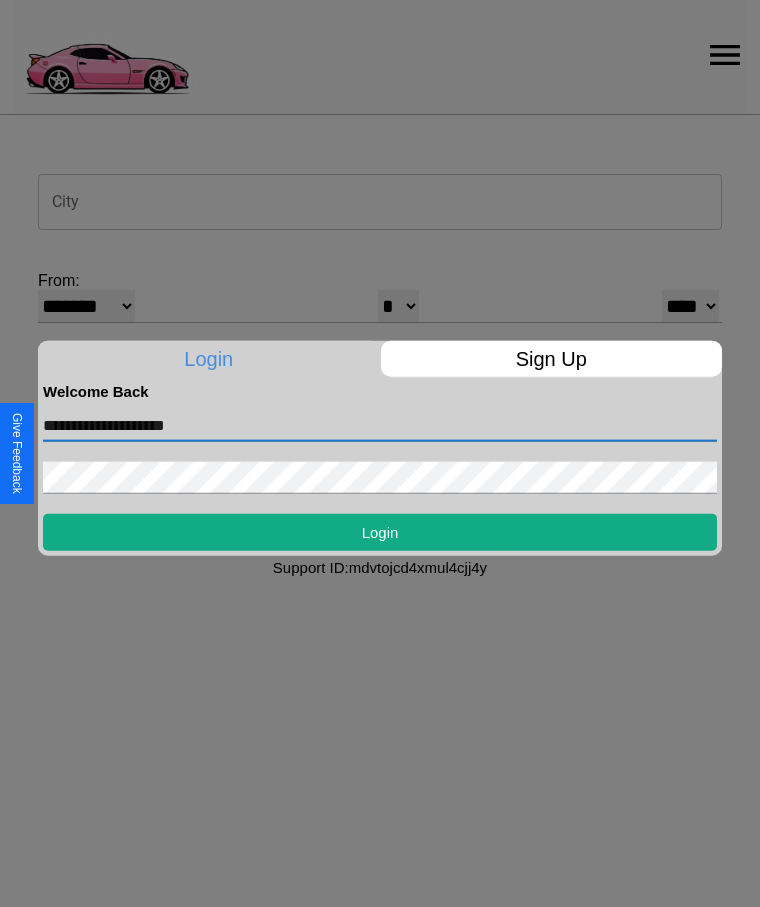 type on "**********" 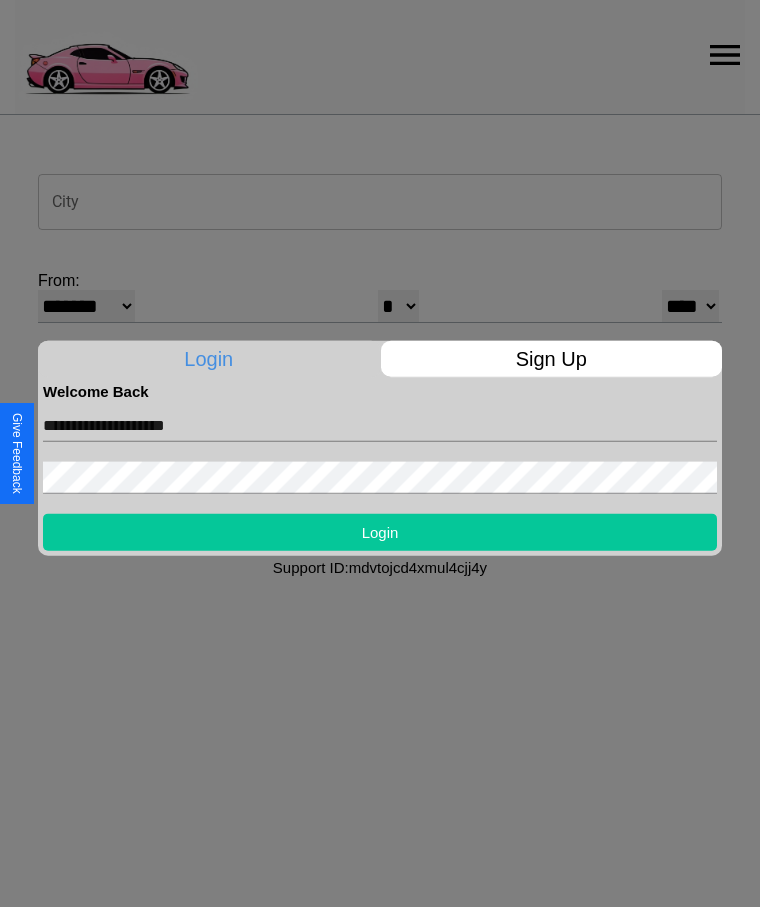 click on "Login" at bounding box center [380, 531] 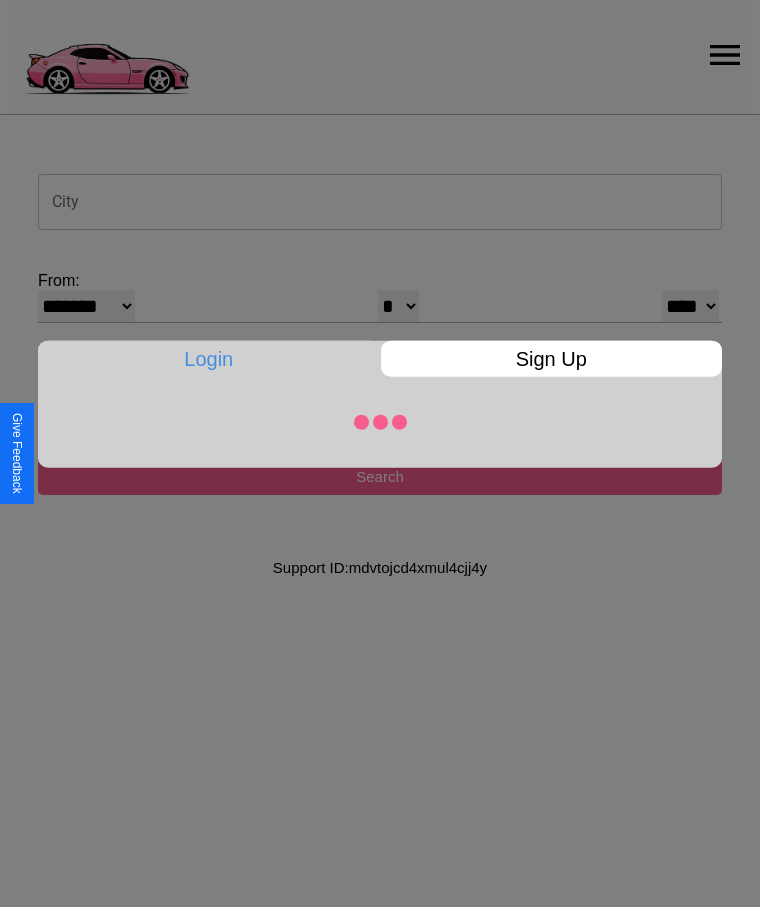 select on "*" 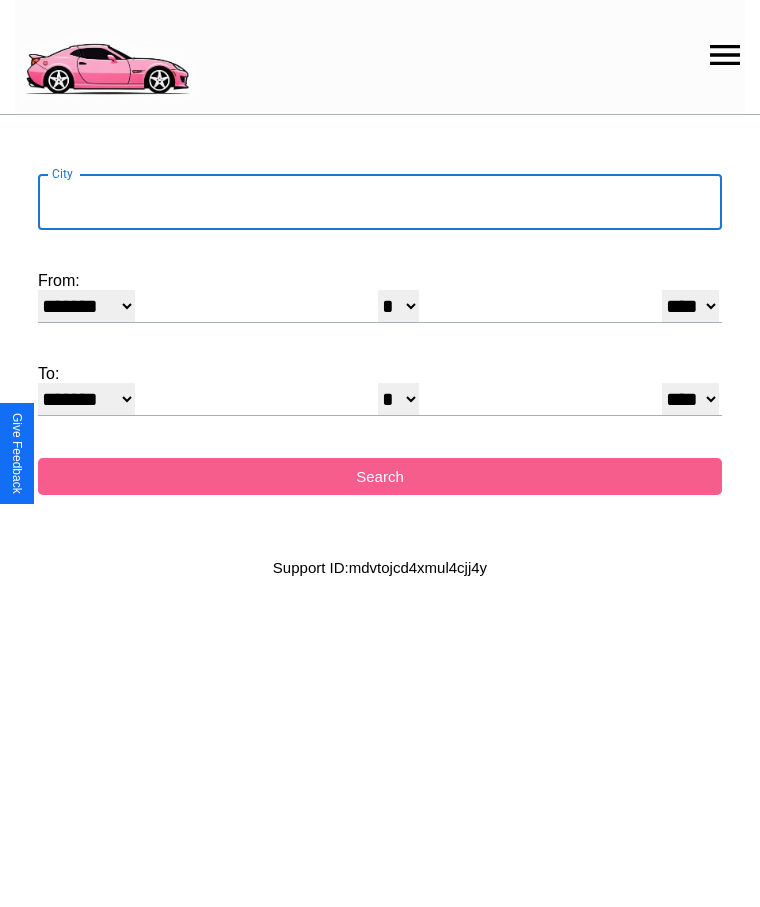 click on "City" at bounding box center (380, 202) 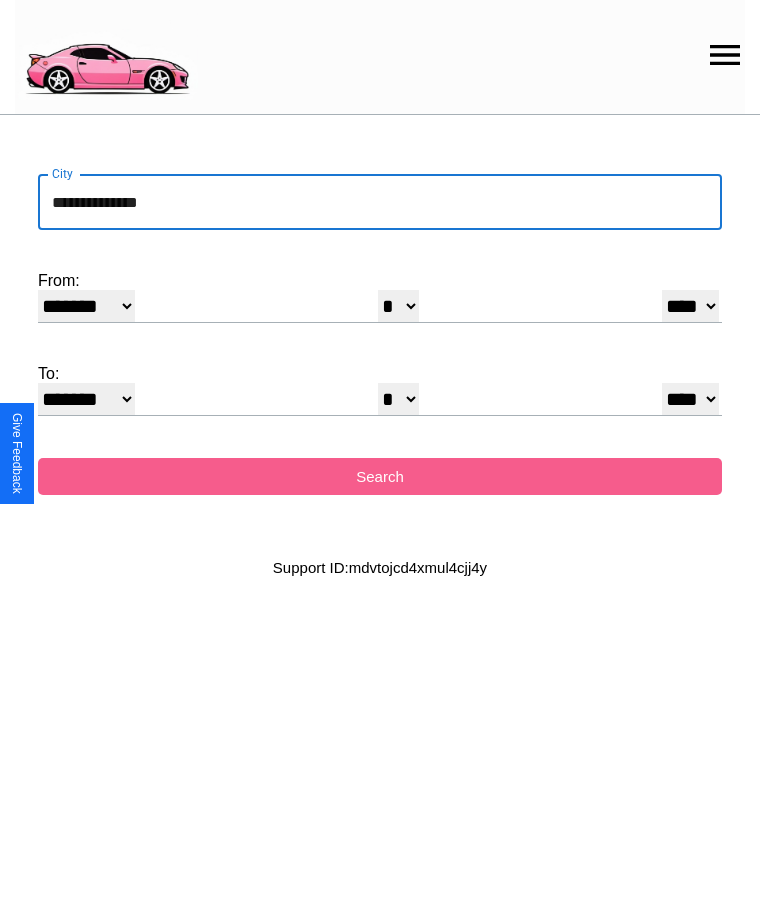type on "**********" 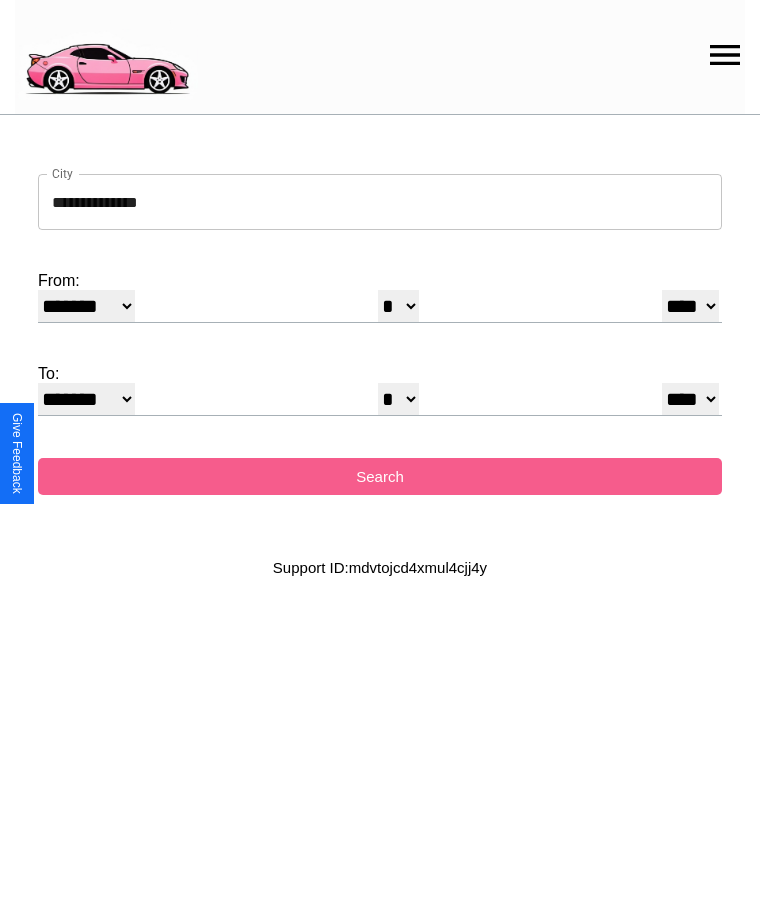 click on "******* ******** ***** ***** *** **** **** ****** ********* ******* ******** ********" at bounding box center [86, 306] 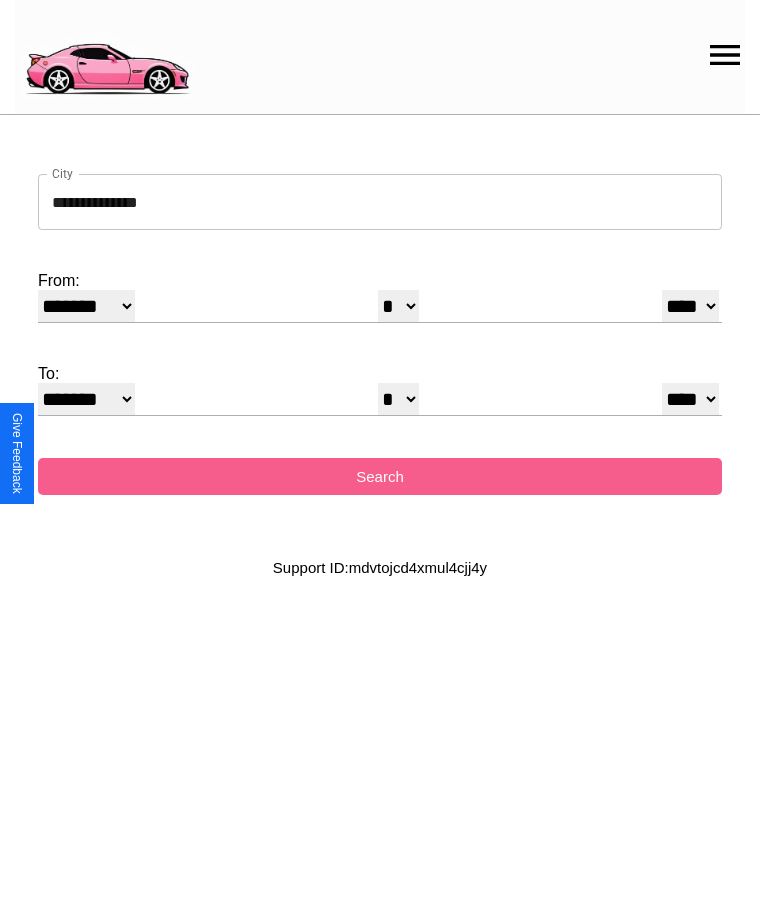 select on "*" 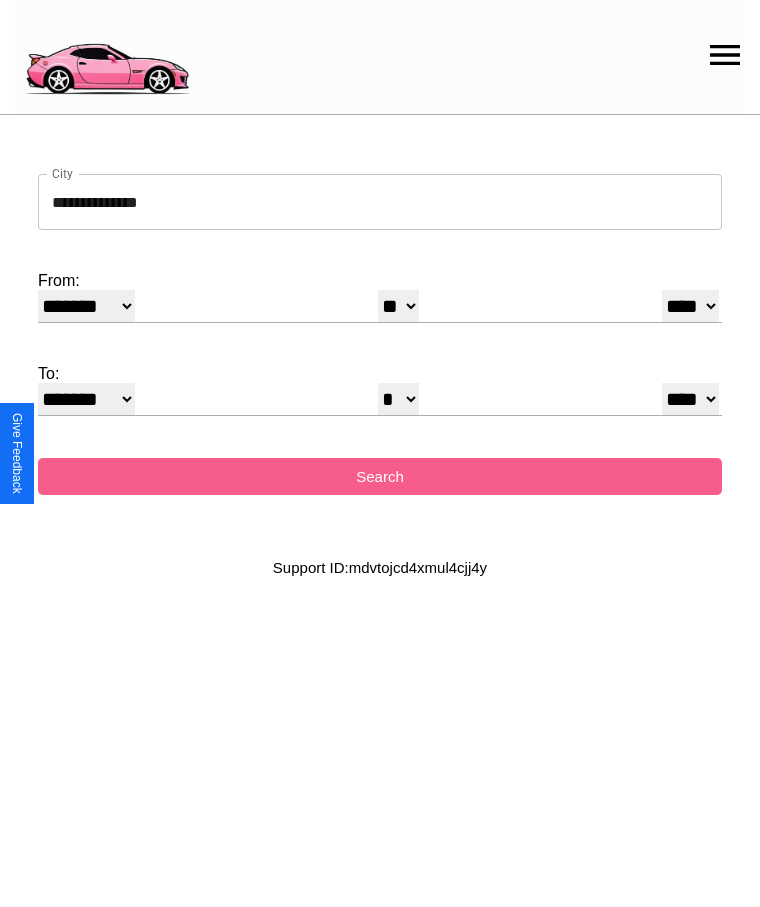 click on "**** **** **** **** **** **** **** **** **** ****" at bounding box center (690, 306) 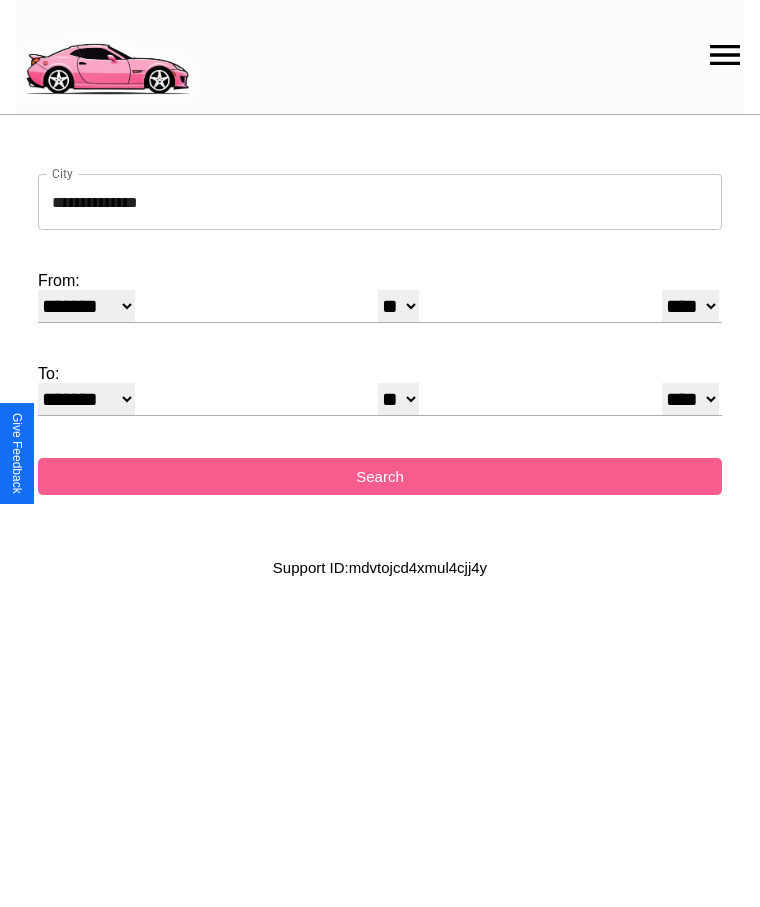 click on "* * * * * * * * * ** ** ** ** ** ** ** ** ** ** ** ** ** ** ** ** ** ** **" at bounding box center (398, 399) 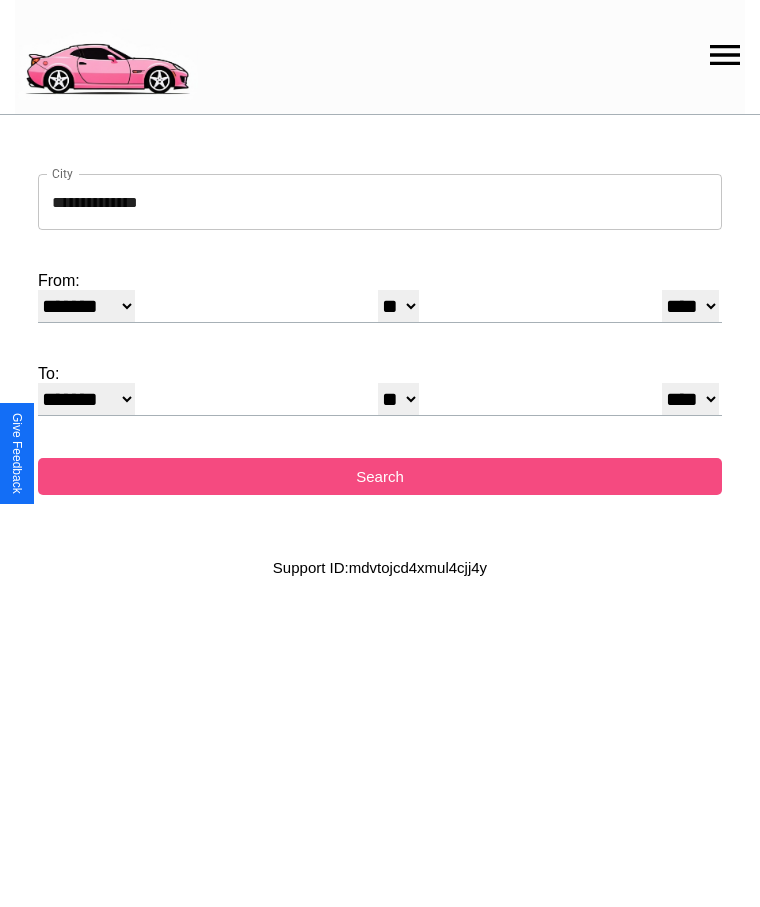 click on "Search" at bounding box center (380, 476) 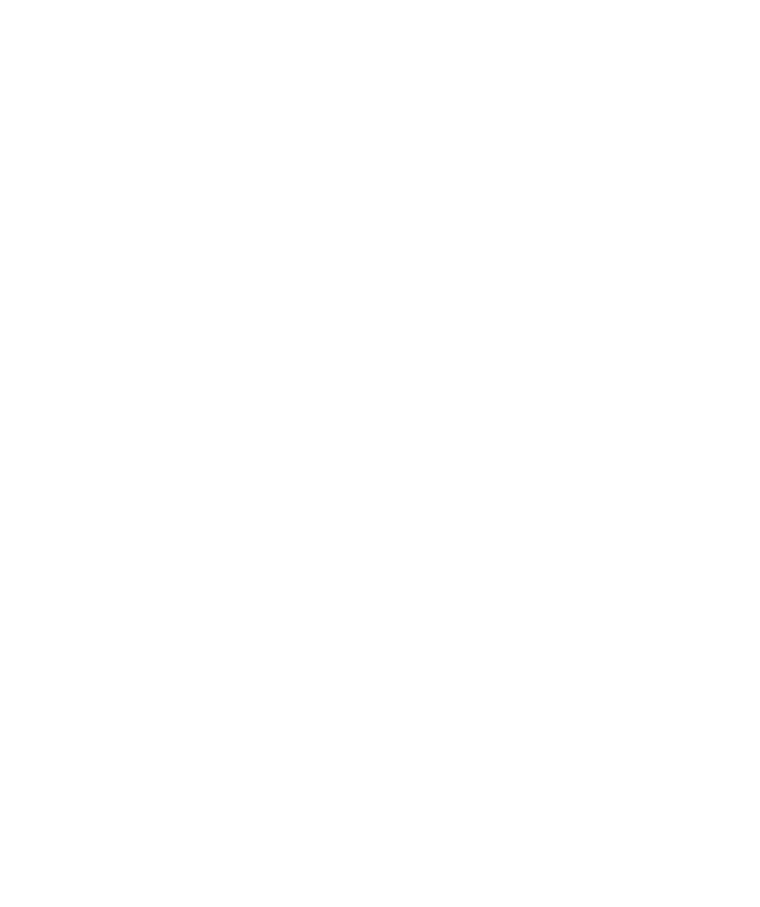 scroll, scrollTop: 0, scrollLeft: 0, axis: both 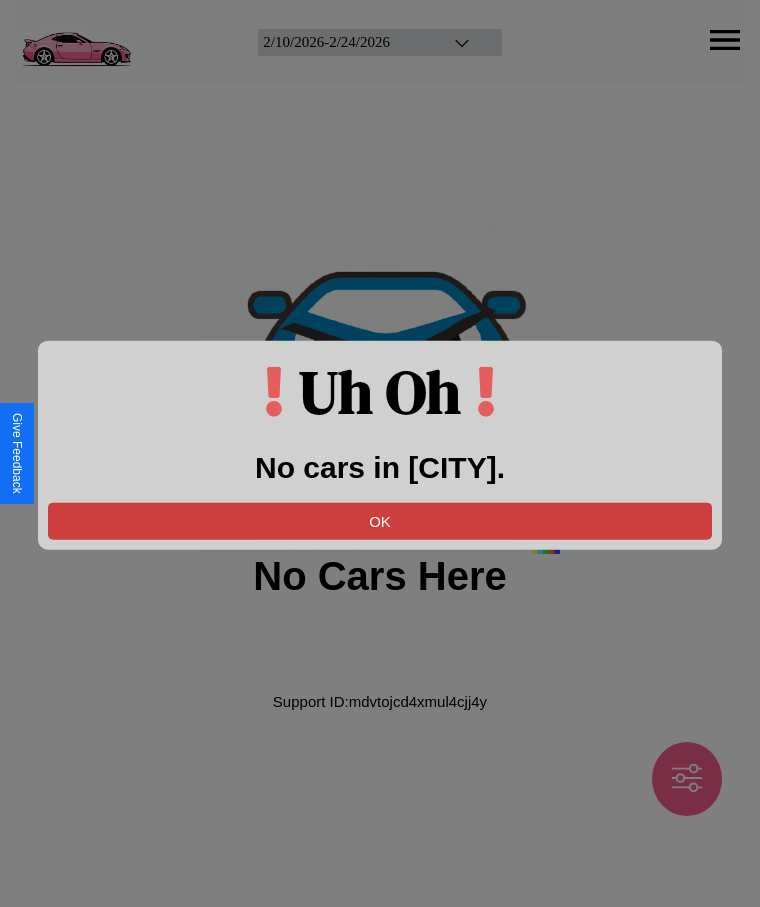 click on "OK" at bounding box center [380, 520] 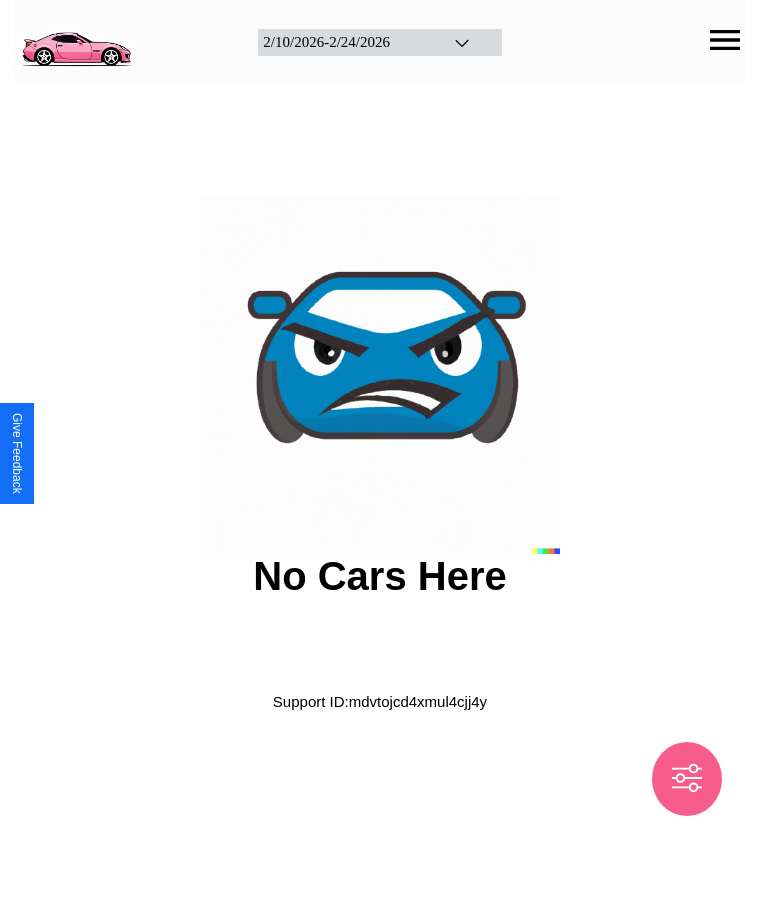 click at bounding box center [76, 40] 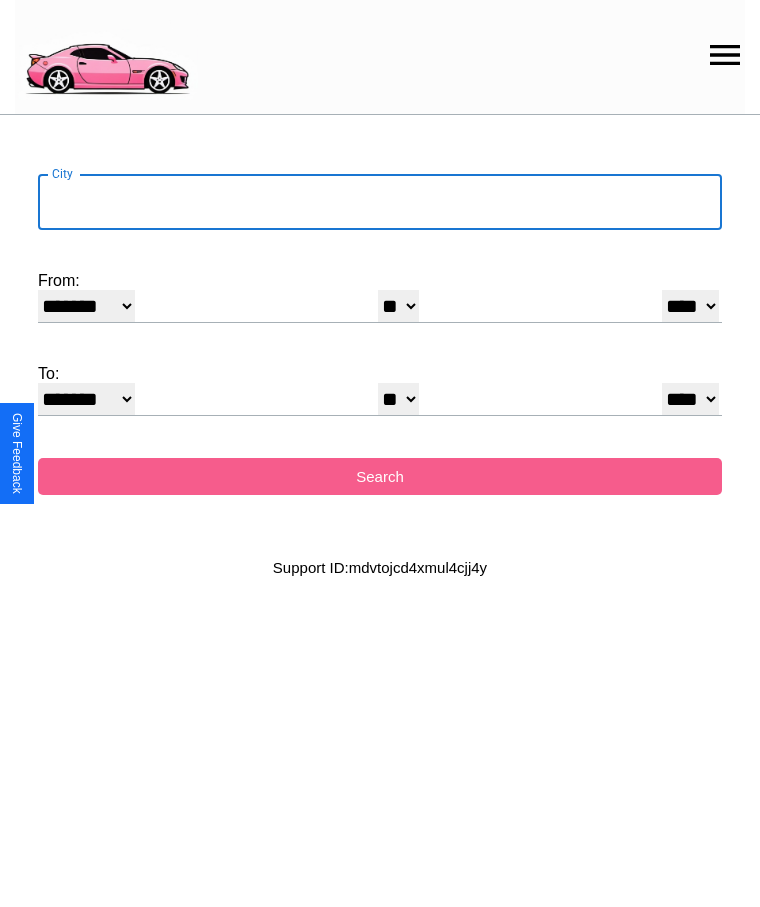 click on "City" at bounding box center (380, 202) 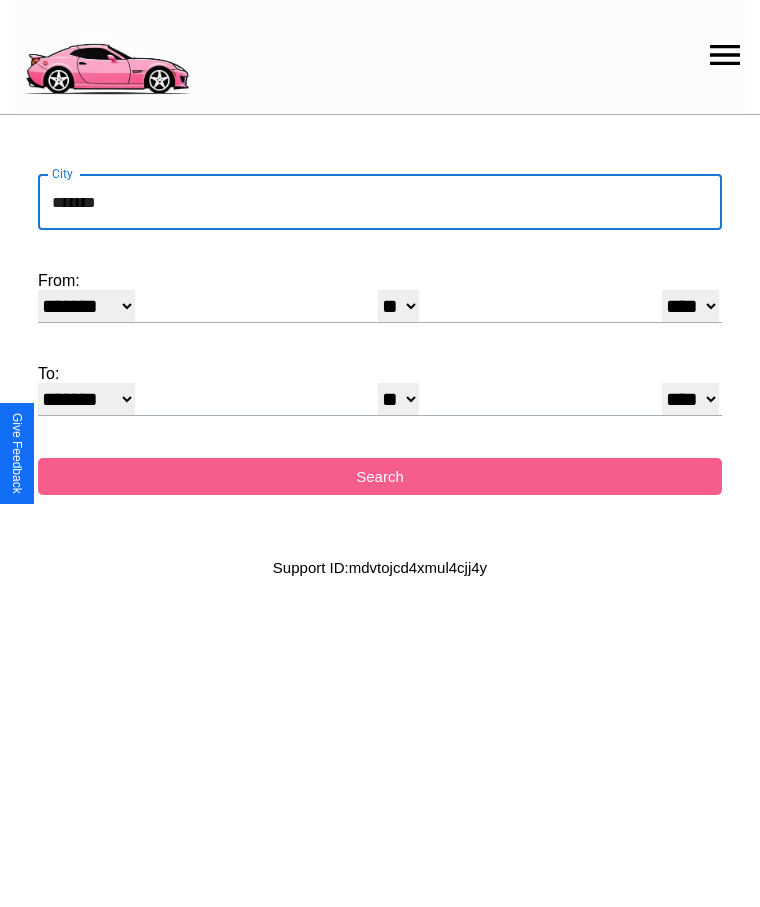 type on "*******" 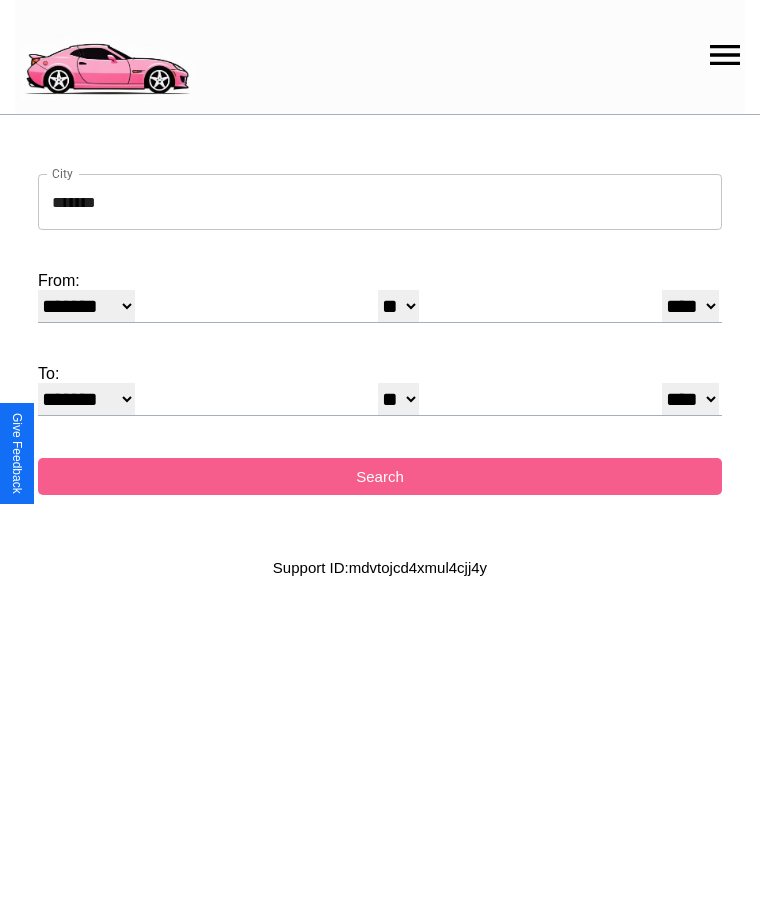click on "******* ******** ***** ***** *** **** **** ****** ********* ******* ******** ********" at bounding box center (86, 306) 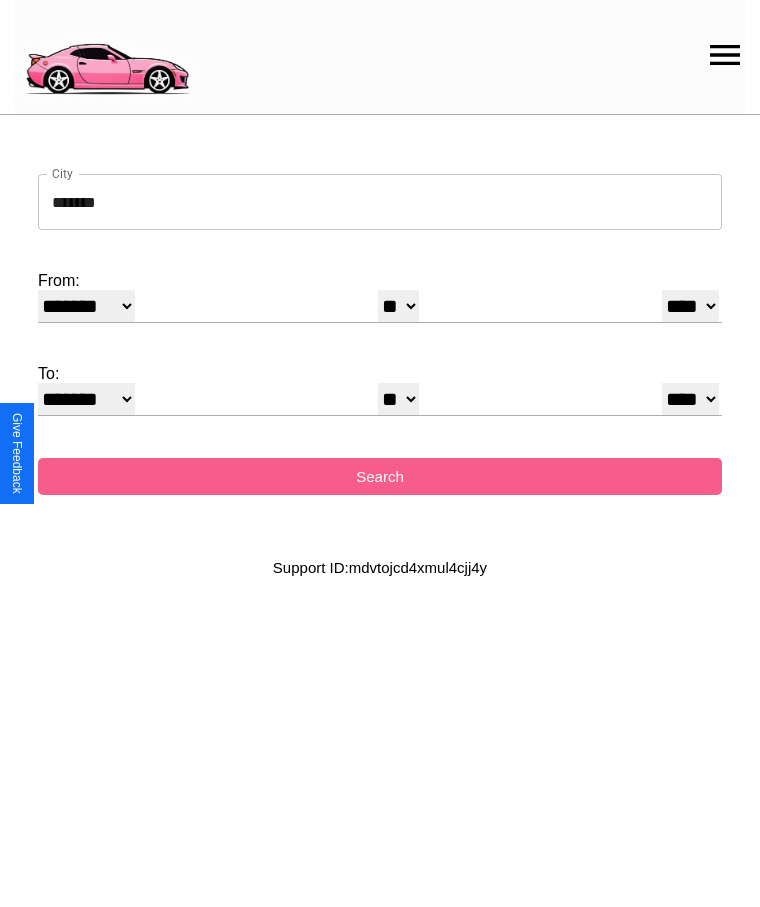 select on "*" 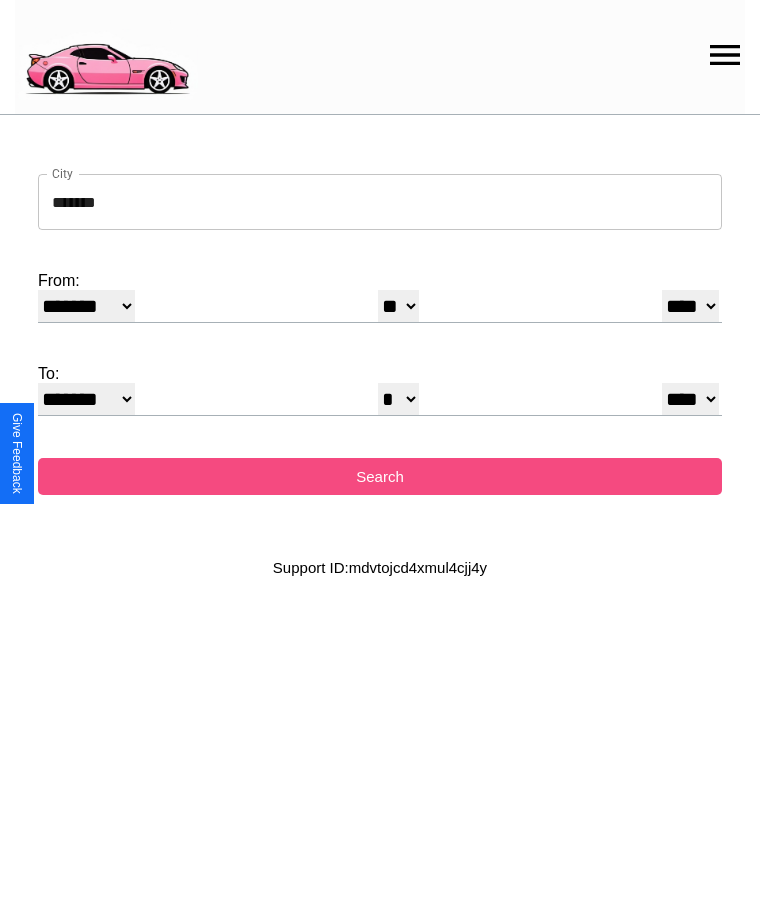 click on "Search" at bounding box center (380, 476) 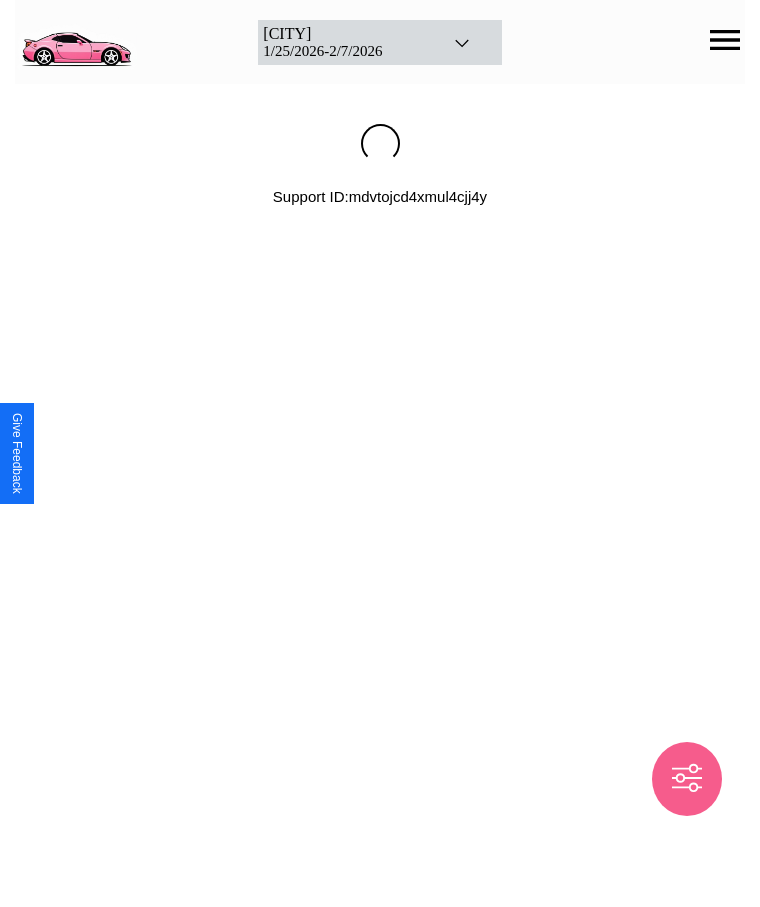 click on "[DATE]  -  [DATE]" at bounding box center (344, 51) 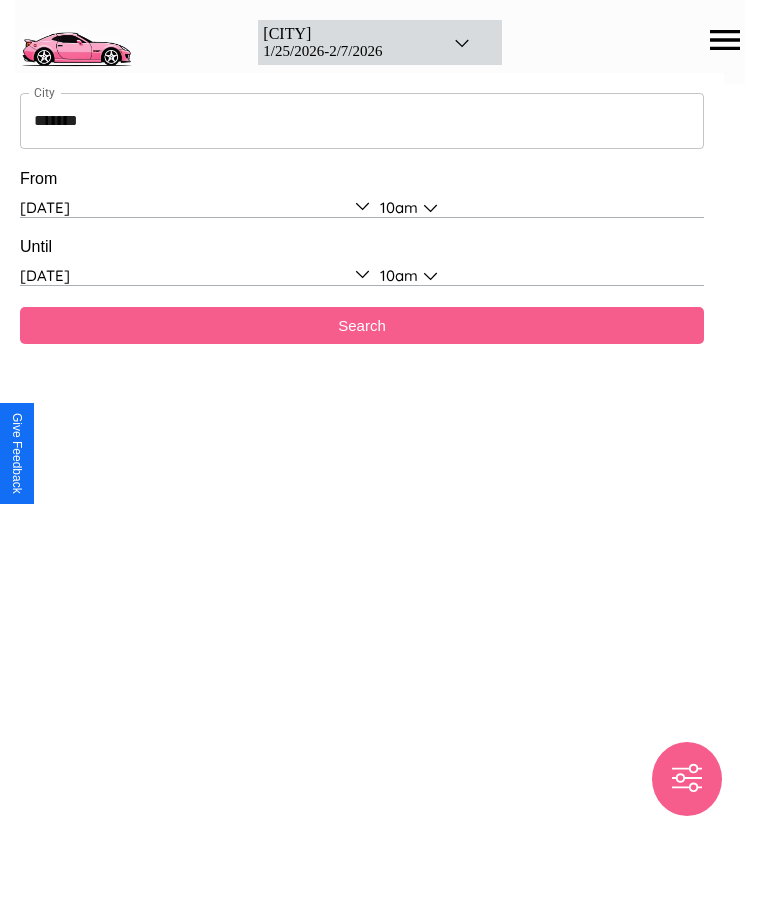 click on "*******" at bounding box center (362, 121) 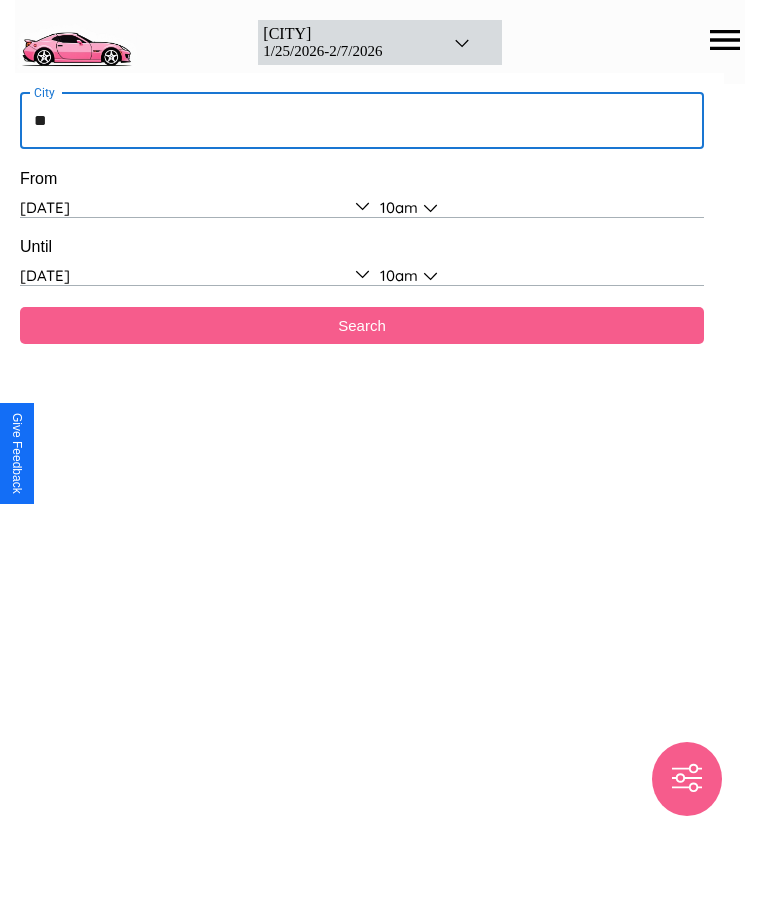 type on "*" 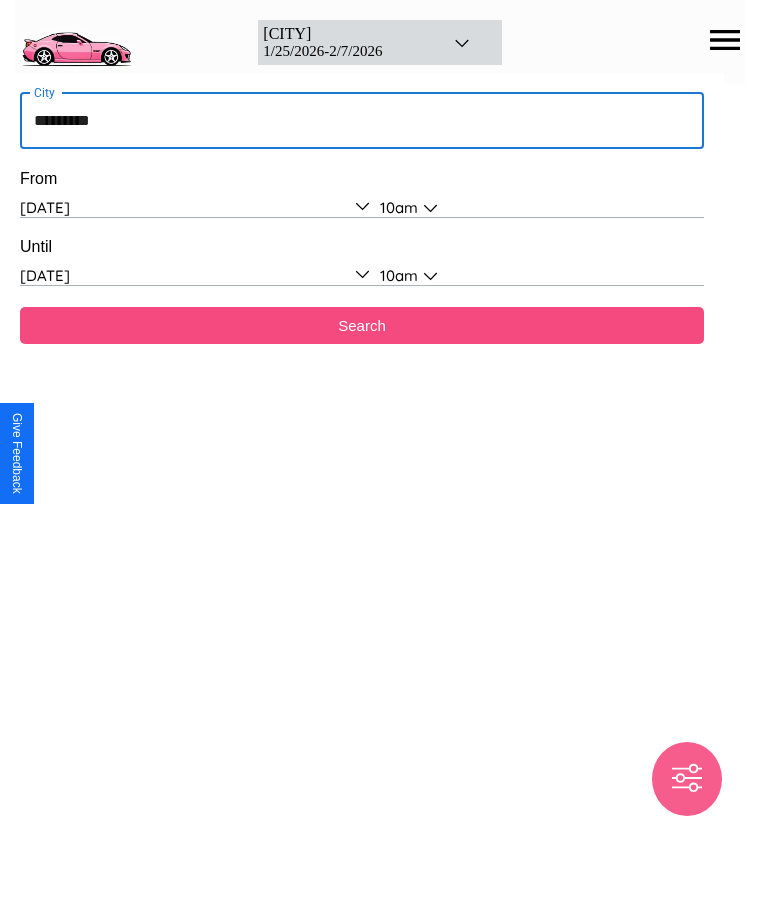 type on "*********" 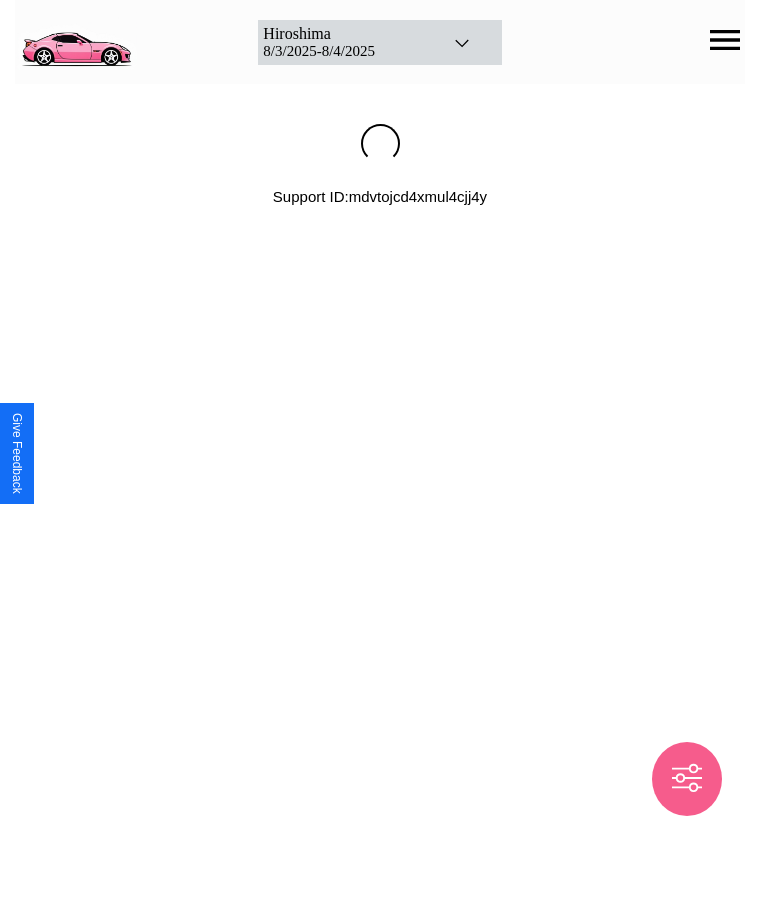 click on "[DATE]  -  [DATE]" at bounding box center [344, 51] 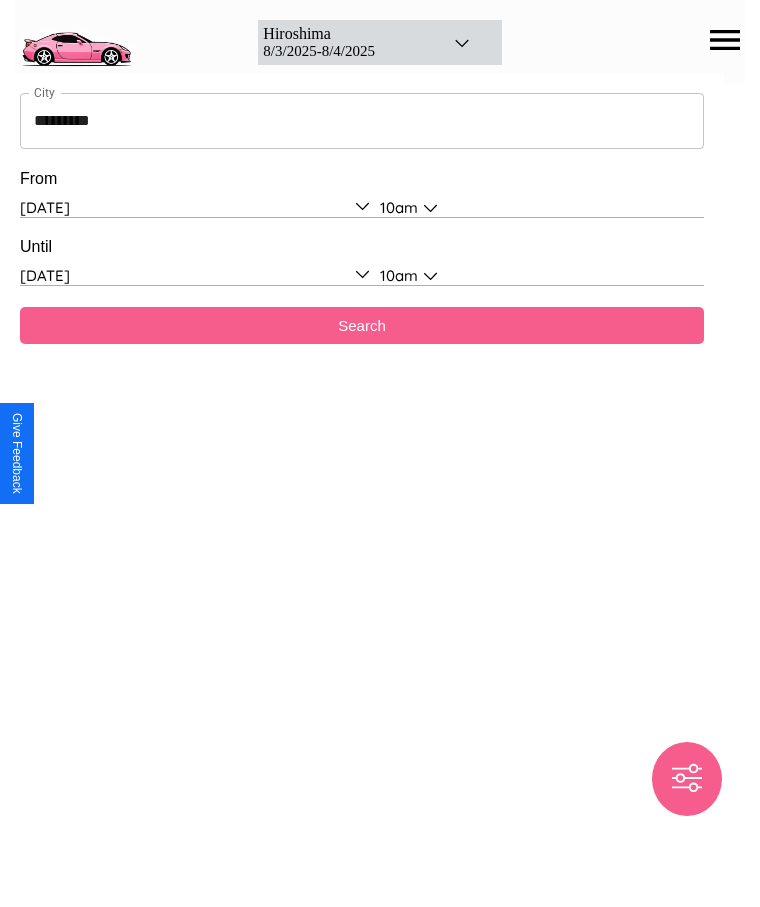 click on "*********" at bounding box center (362, 121) 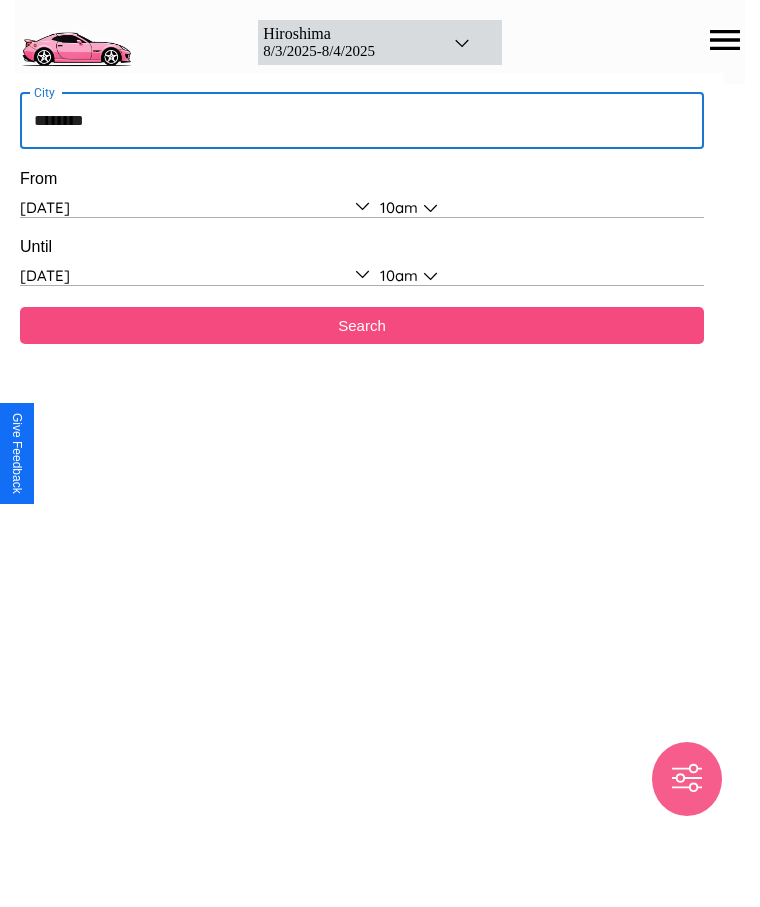 type on "********" 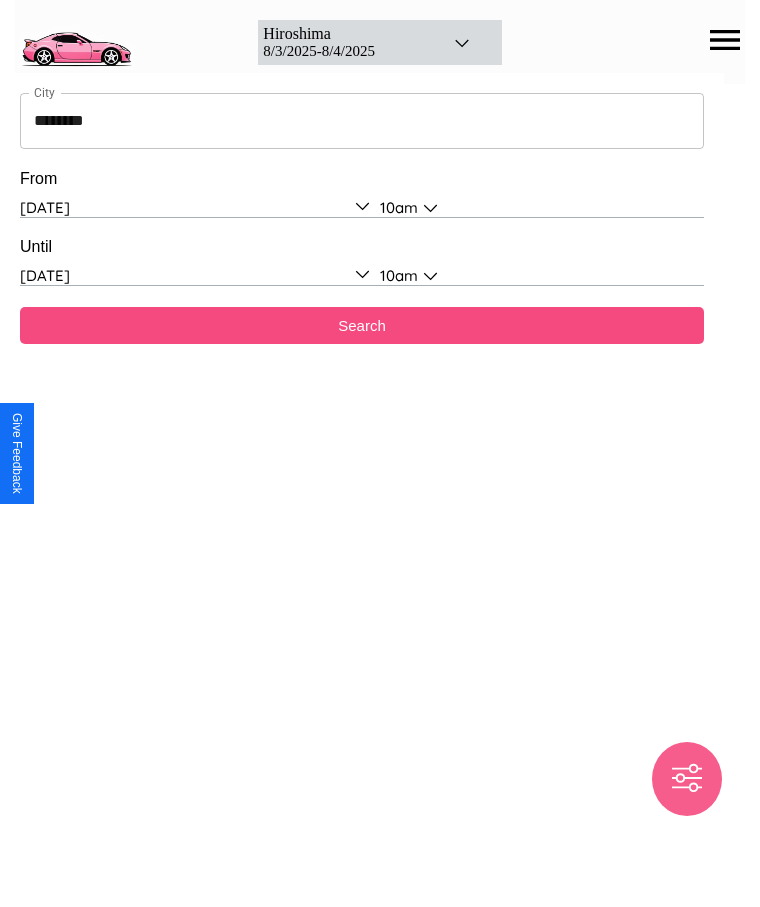 click on "Search" at bounding box center [362, 325] 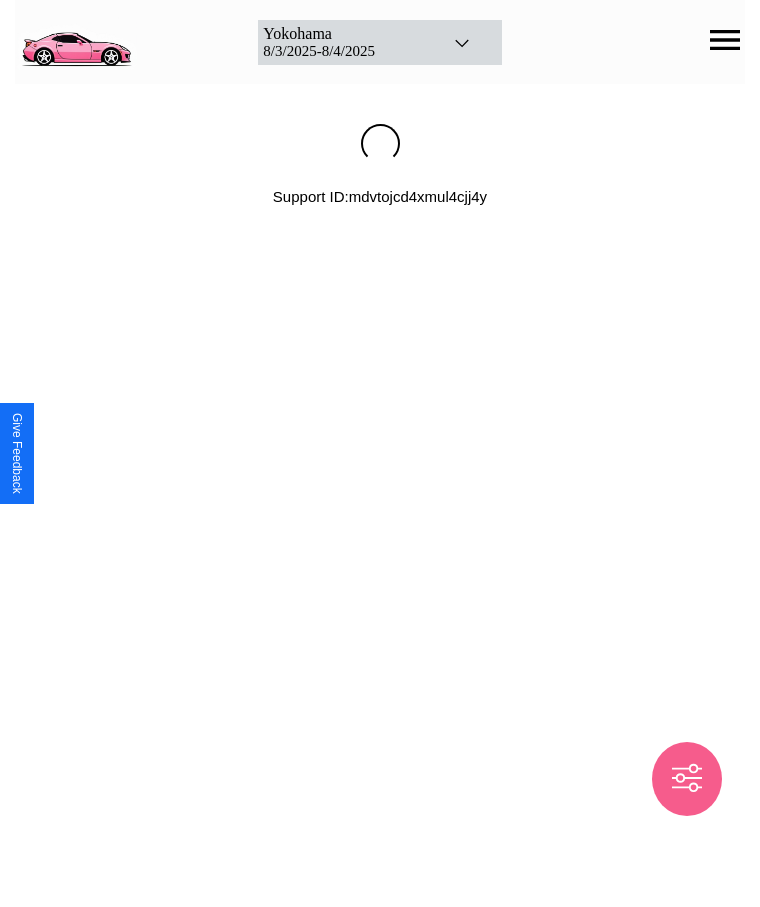 click on "[DATE]  -  [DATE]" at bounding box center (344, 51) 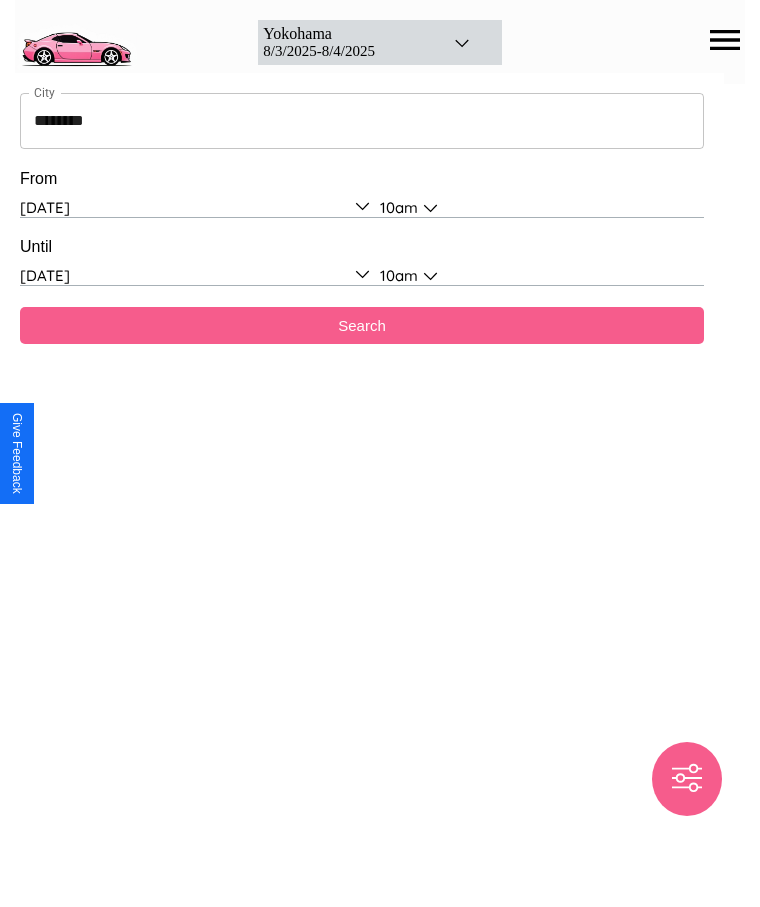 click on "********" at bounding box center [362, 121] 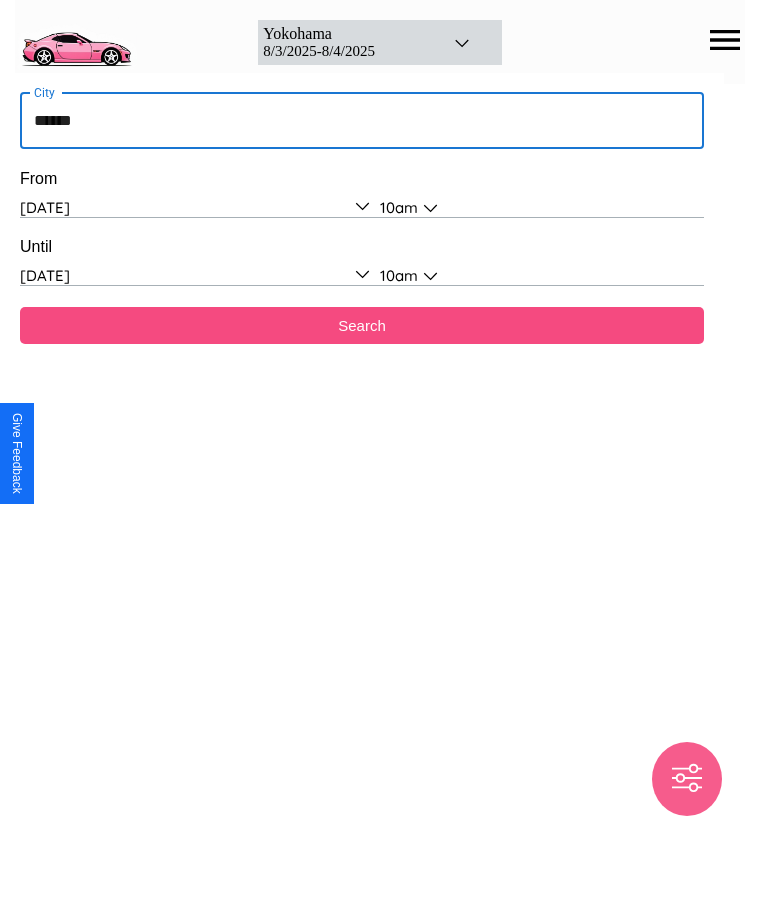 type on "******" 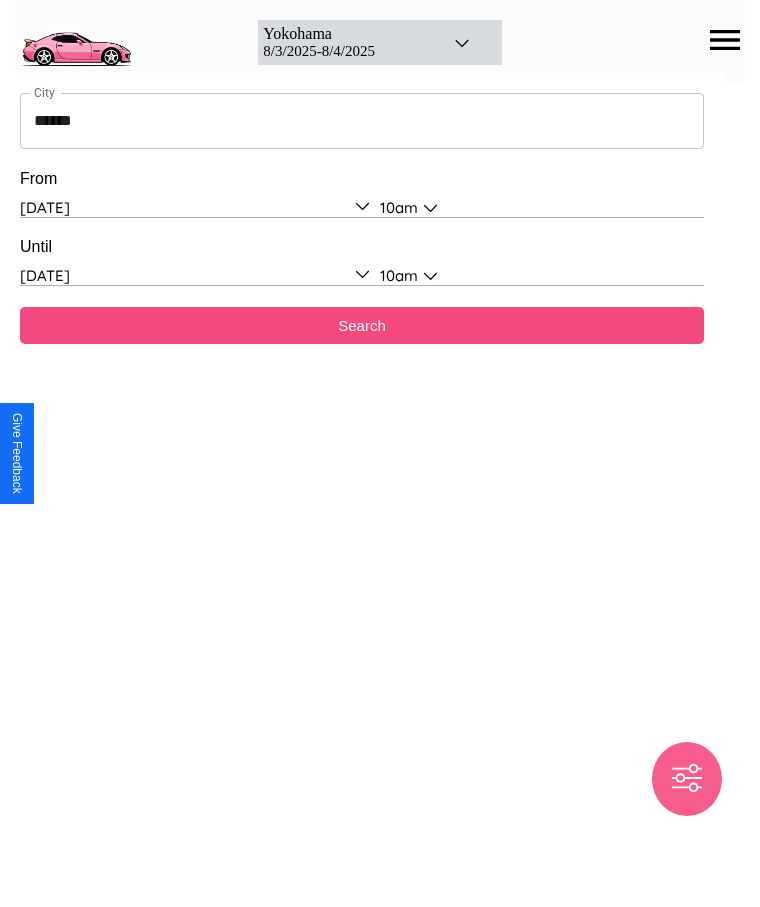 click on "Search" at bounding box center (362, 325) 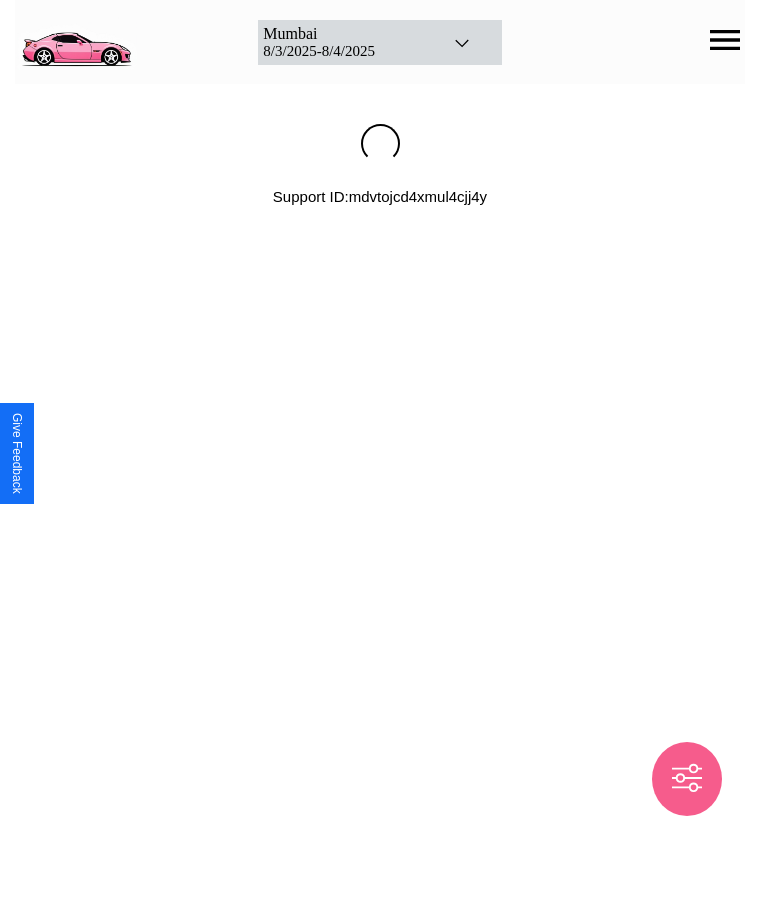 click 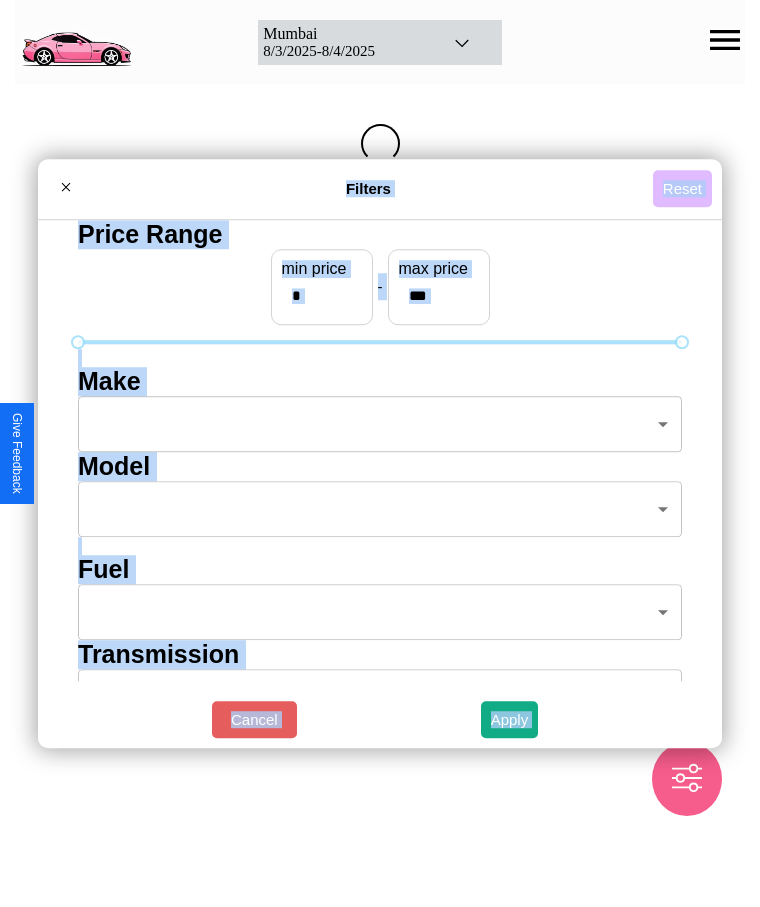 click on "Reset" at bounding box center (682, 188) 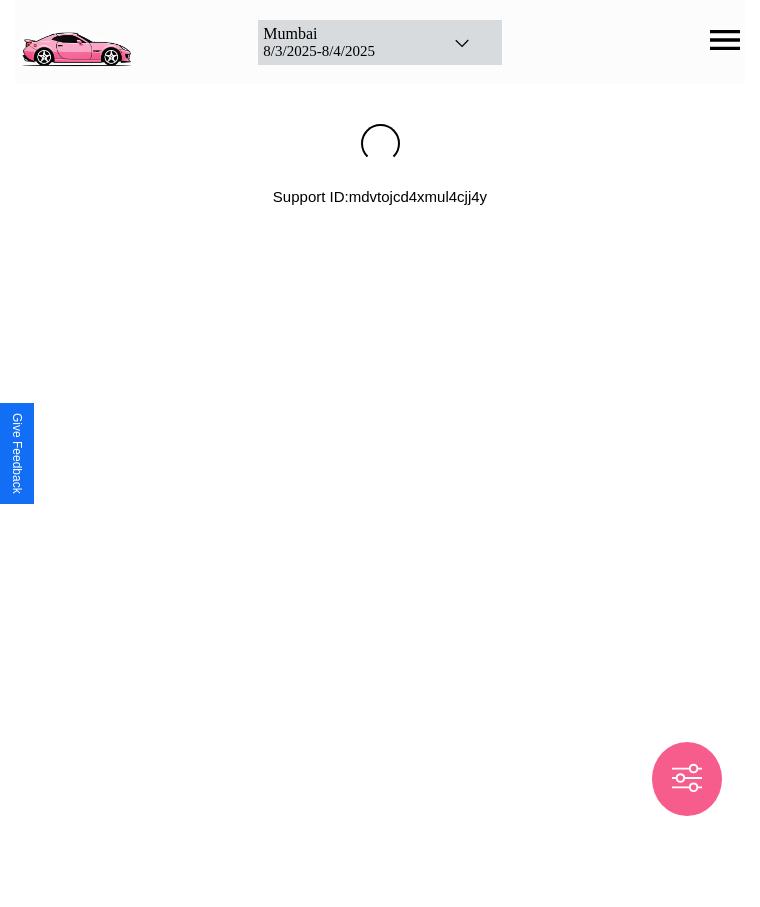 click on "Mumbai 8 / 3 / 2025  -  8 / 4 / 2025 Support ID:  mdvtojcd4xmul4cjj4y" at bounding box center (380, 105) 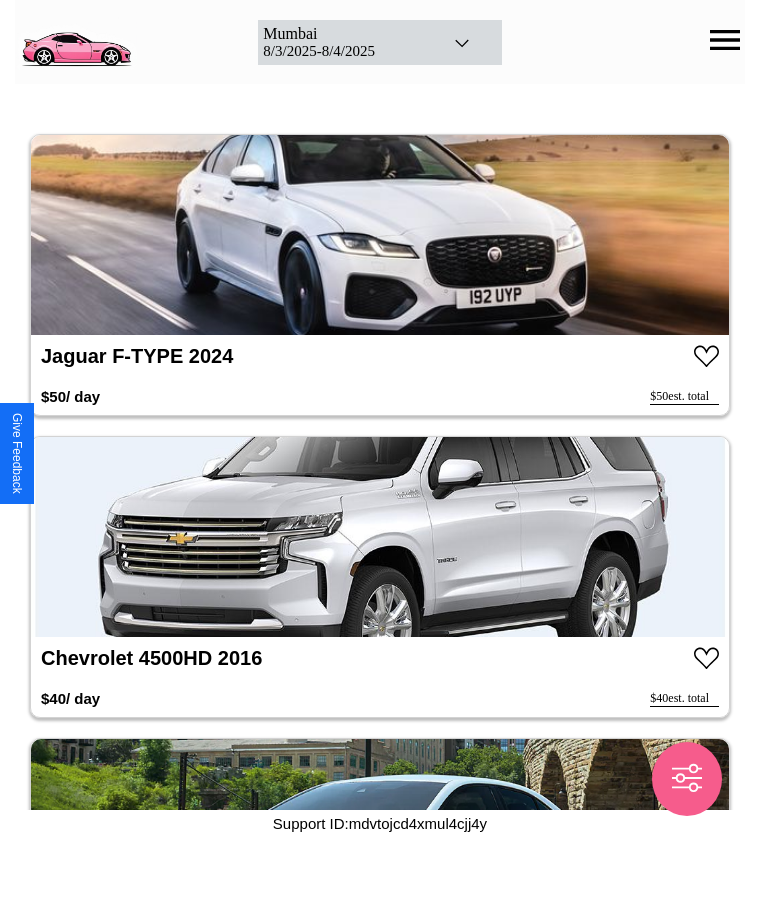 click on "Mumbai 8 / 3 / 2025  -  8 / 4 / 2025 24  cars in this area These cars can be picked up in this city. Jaguar   F-TYPE   2024 $ 50  / day $ 50  est. total Chevrolet   4500HD   2016 $ 40  / day $ 40  est. total Toyota   Previa   2023 $ 180  / day $ 180  est. total Jeep   Cherokee   2018 $ 150  / day $ 150  est. total Audi   e-tron GT   2014 $ 180  / day $ 180  est. total Mazda   CX-9   2016 $ 130  / day $ 130  est. total Toyota   Scion xD   2021 $ 110  / day $ 110  est. total Infiniti   G20   2024 $ 140  / day $ 140  est. total Toyota   bZ4X   2016 $ 130  / day $ 130  est. total Hyundai   Palisade   2019 $ 80  / day $ 80  est. total Alfa Romeo   Spider   2017 $ 150  / day $ 150  est. total Ford   Courier   2022 $ 180  / day $ 180  est. total Chrysler   LHS   2021 $ 180  / day $ 180  est. total Audi   R8   2017 $ 170  / day $ 170  est. total Aston Martin   DB12   2024 $ 200  / day $ 200  est. total Volvo   S70   2020 $ 60  / day $ 60  est. total Buick   Skylark   2022 $ 180  / day $ 180  est. total Bentley     $" at bounding box center [380, 418] 